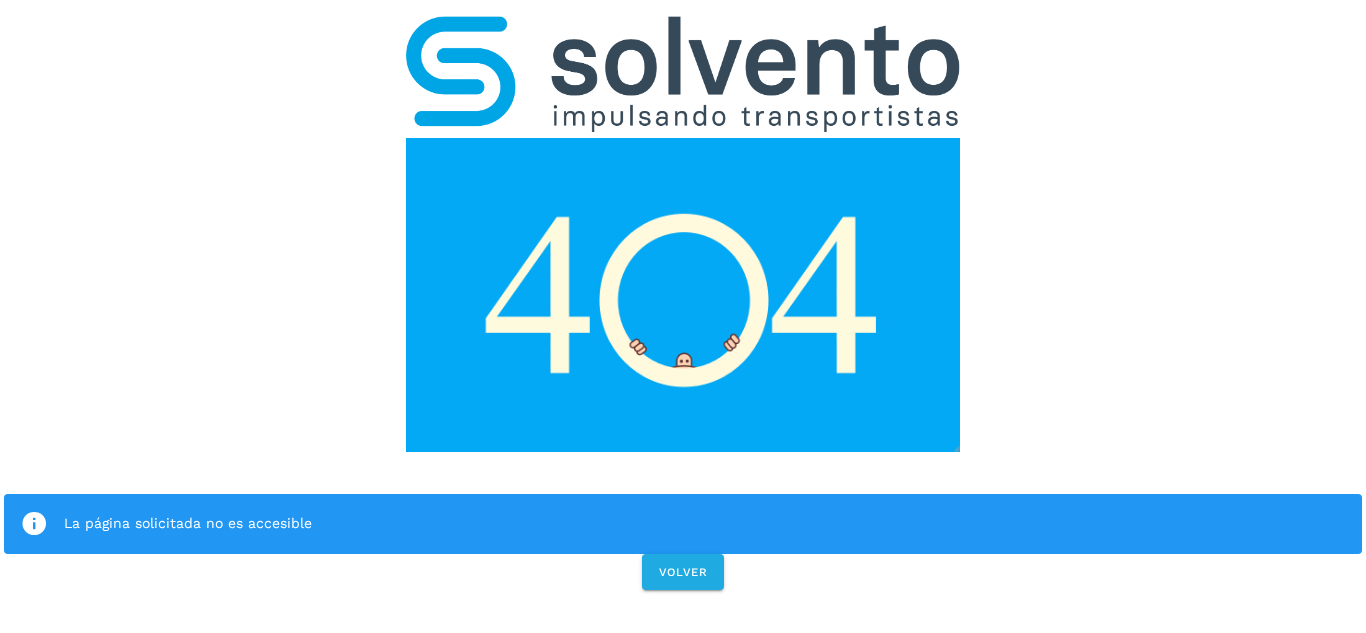 scroll, scrollTop: 0, scrollLeft: 0, axis: both 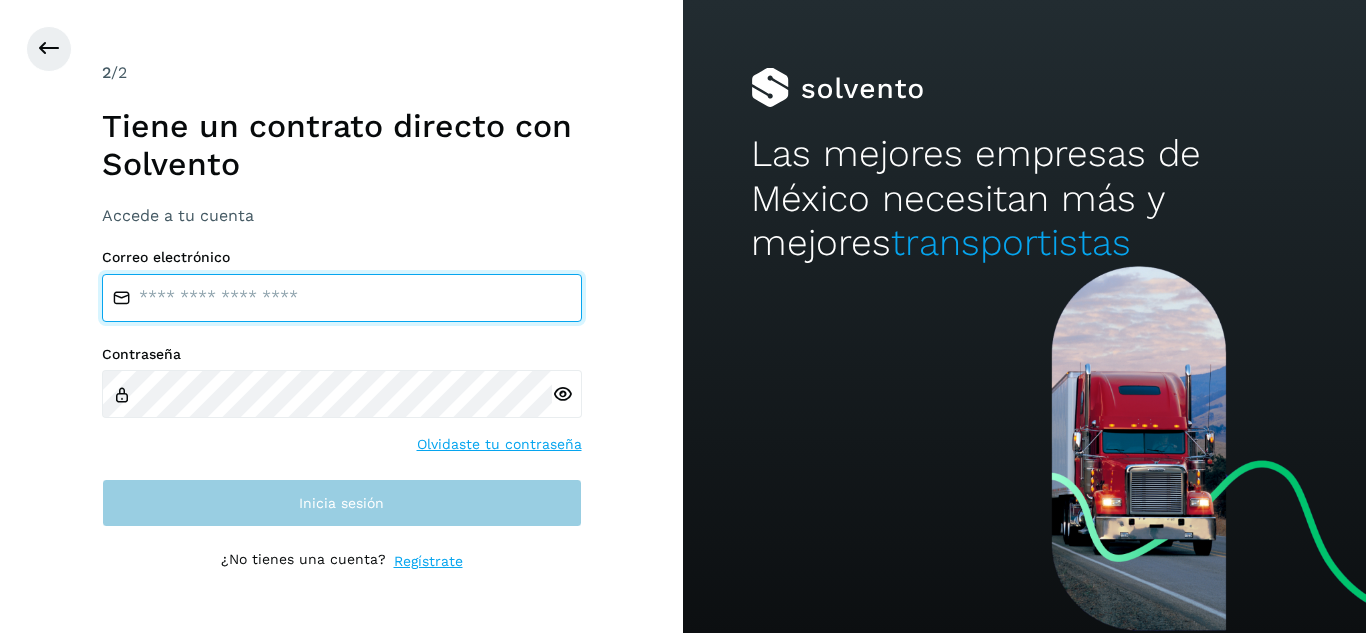 type on "**********" 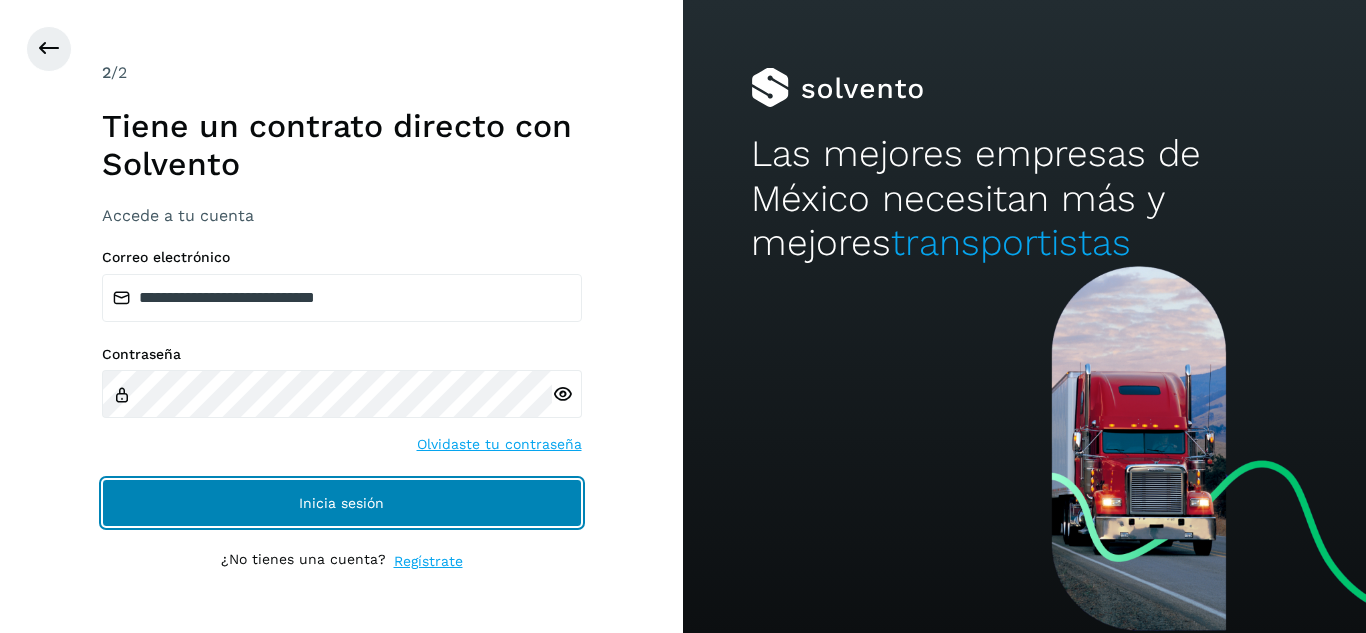 click on "Inicia sesión" 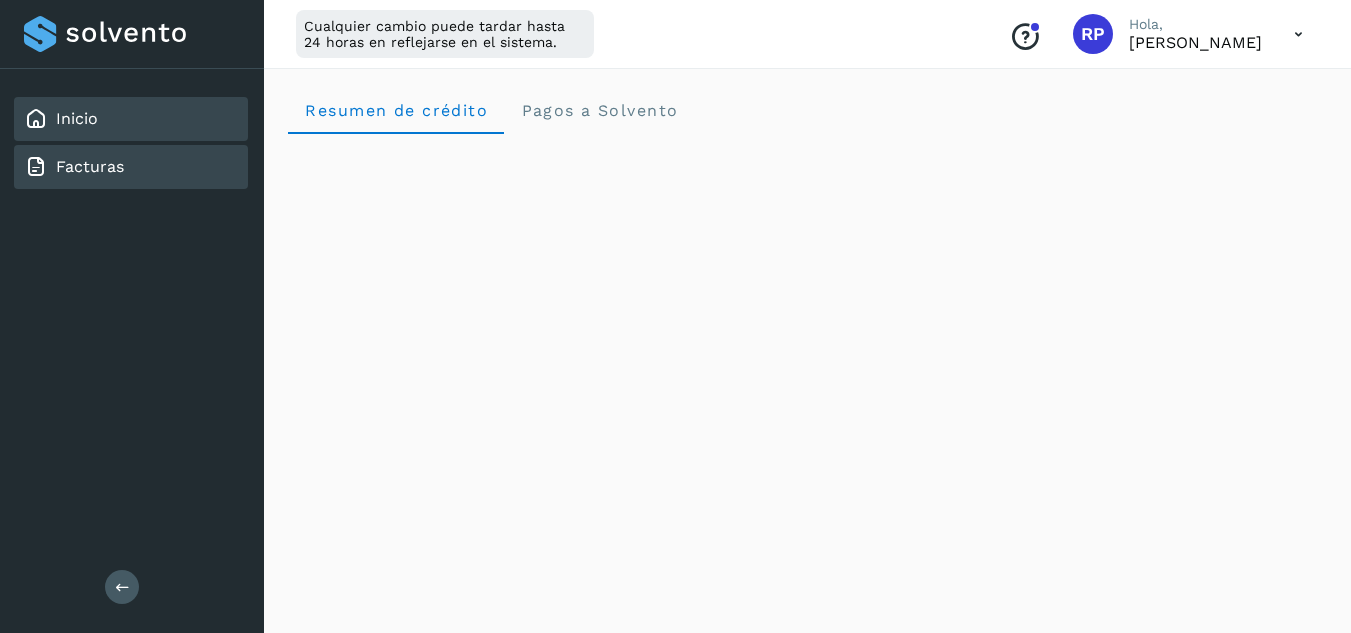 click on "Facturas" at bounding box center (90, 166) 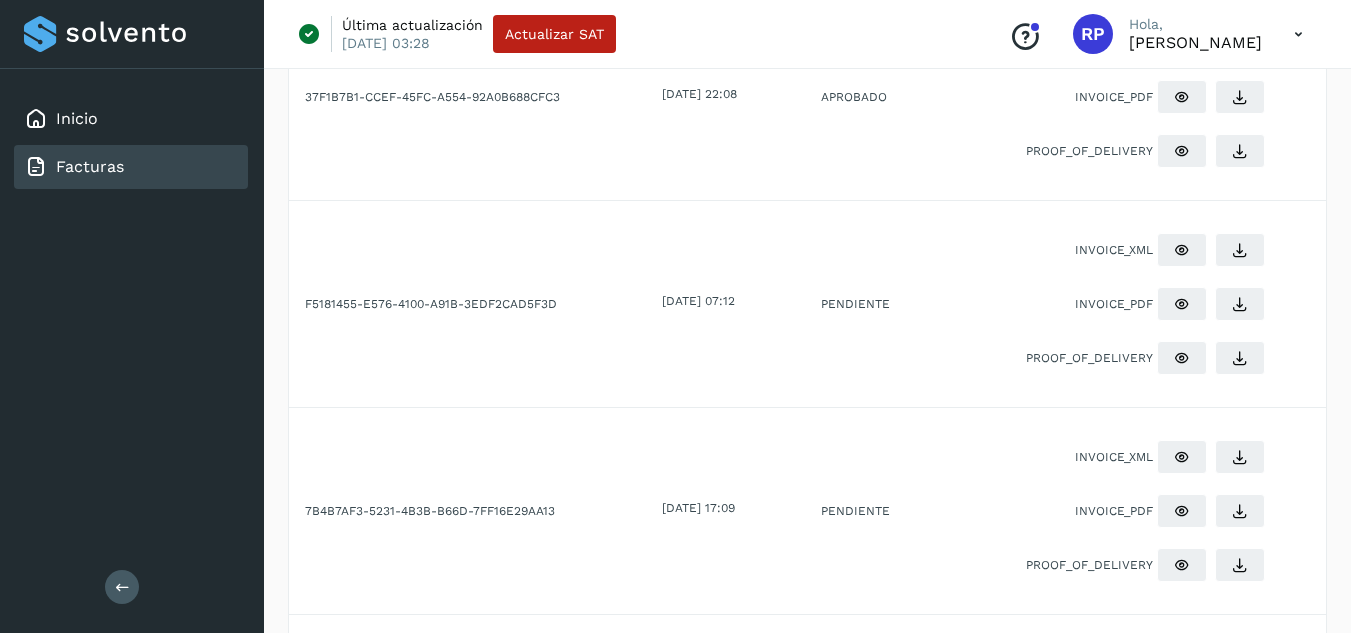 scroll, scrollTop: 1178, scrollLeft: 0, axis: vertical 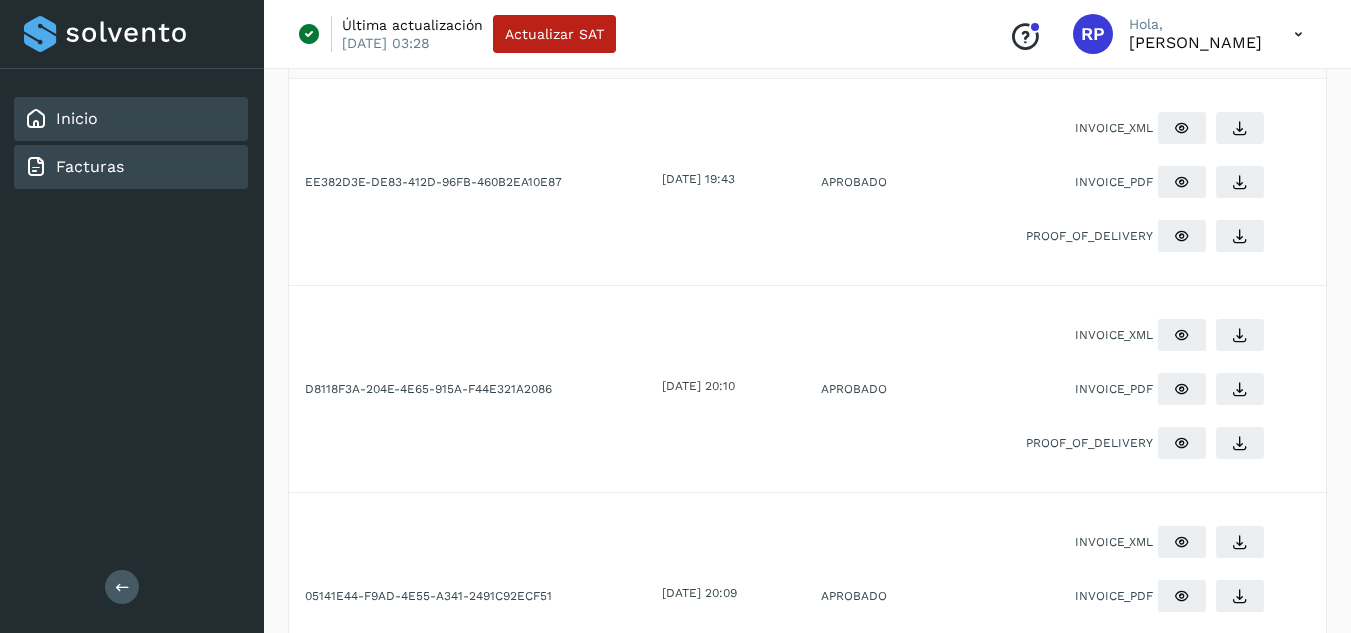 click on "Inicio" 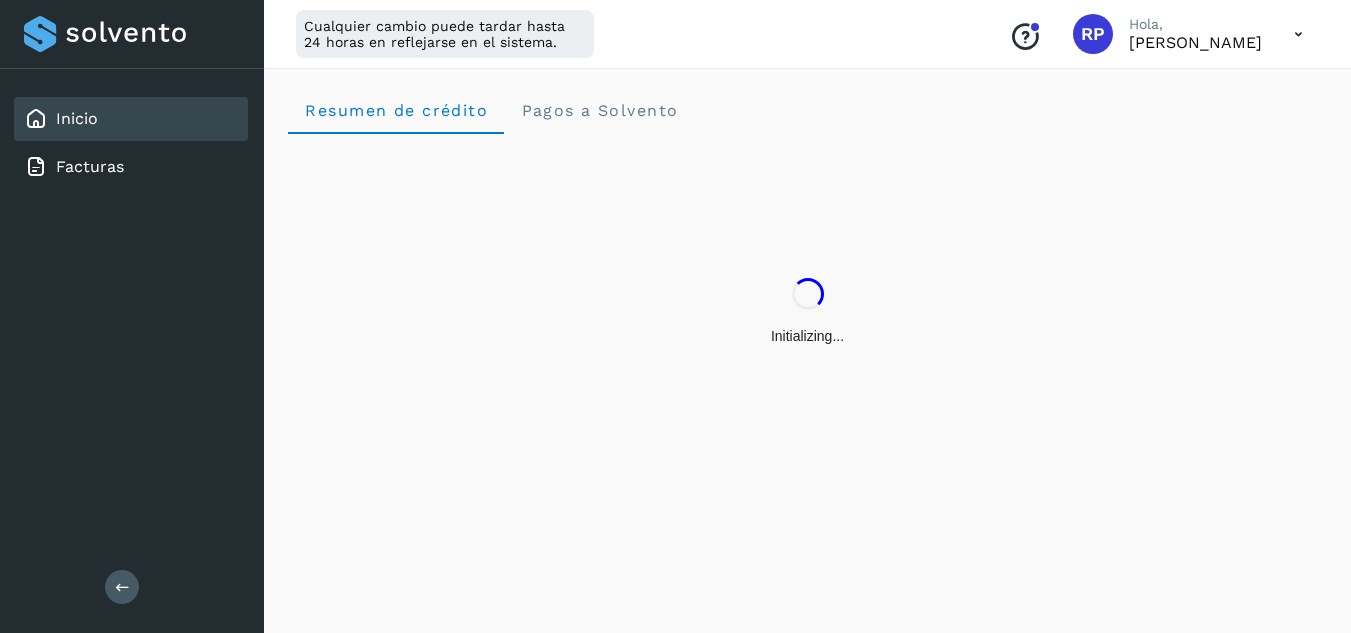 scroll, scrollTop: 0, scrollLeft: 0, axis: both 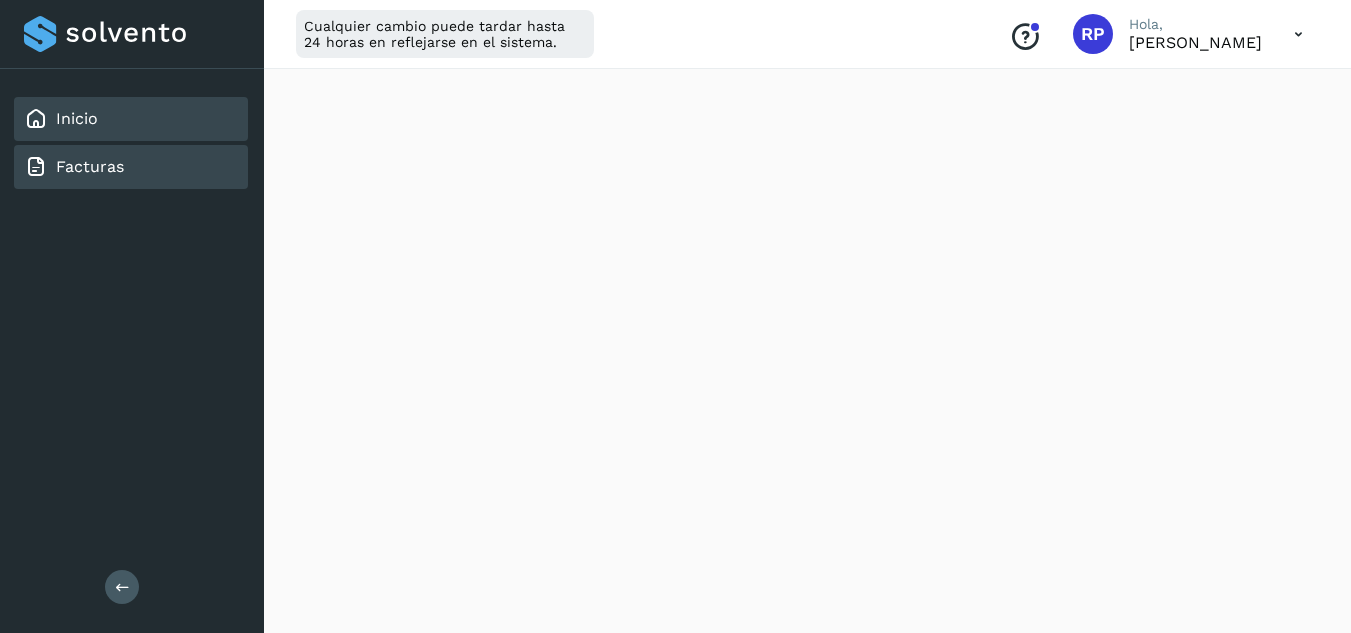 click on "Facturas" 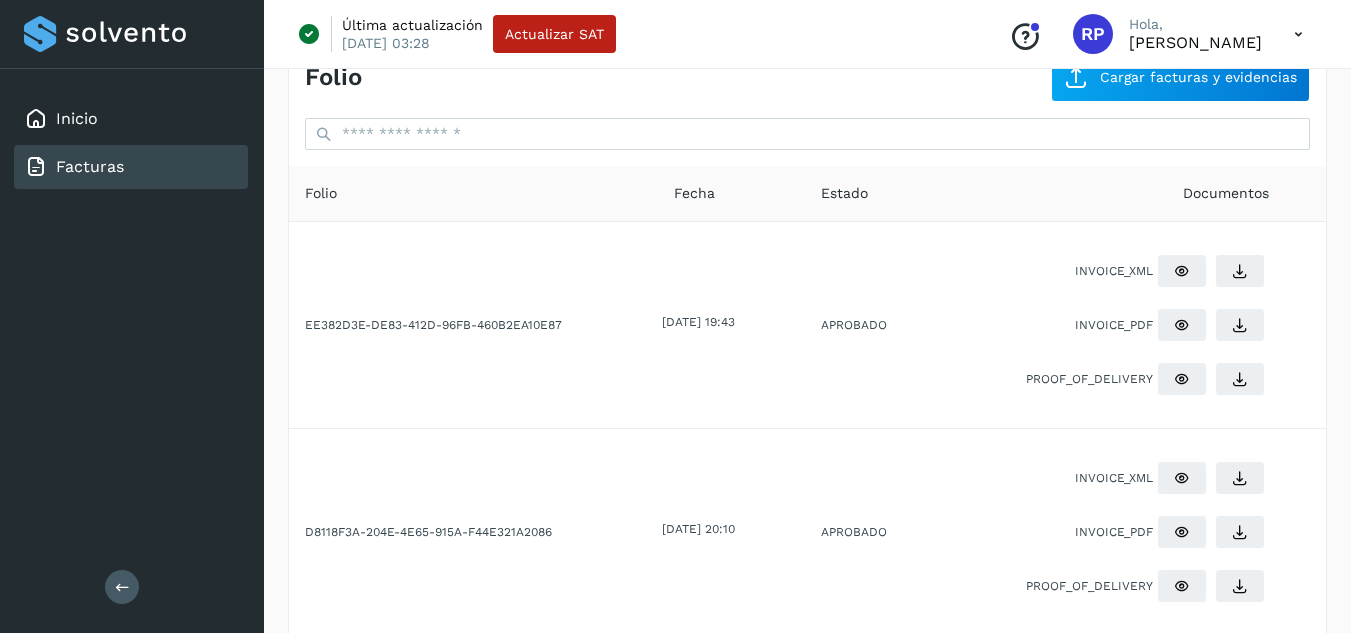 scroll, scrollTop: 0, scrollLeft: 0, axis: both 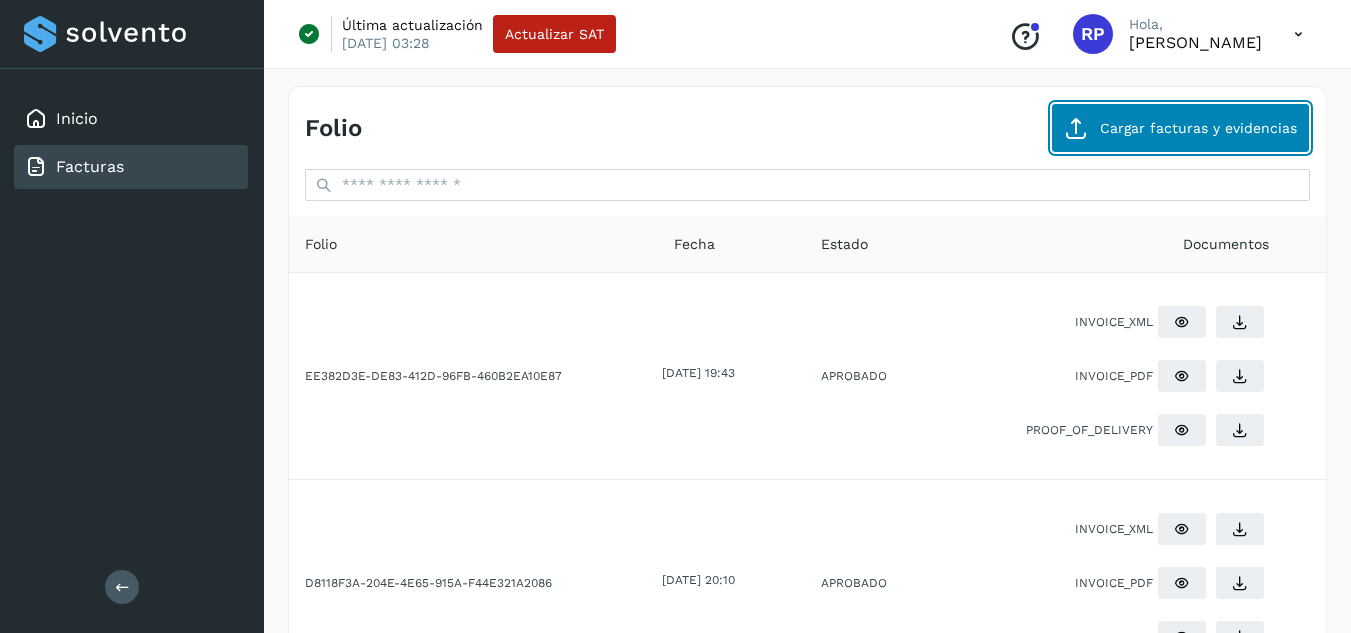 click on "Cargar facturas y evidencias" at bounding box center (1180, 128) 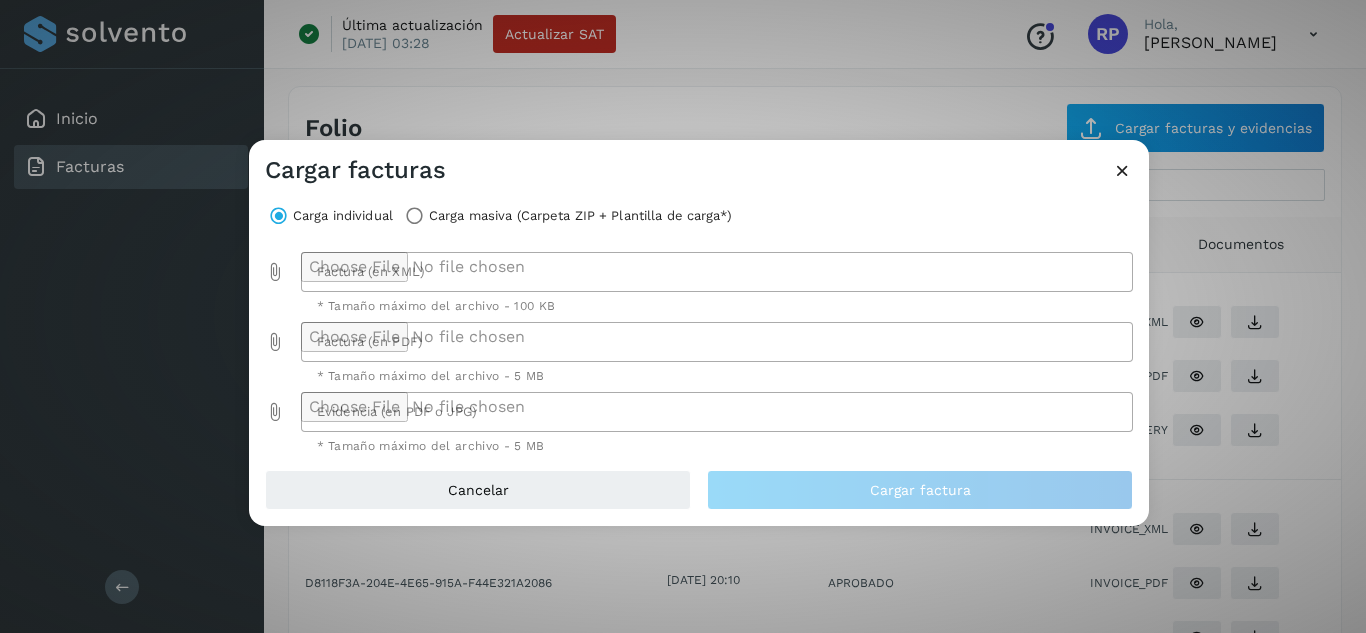 click 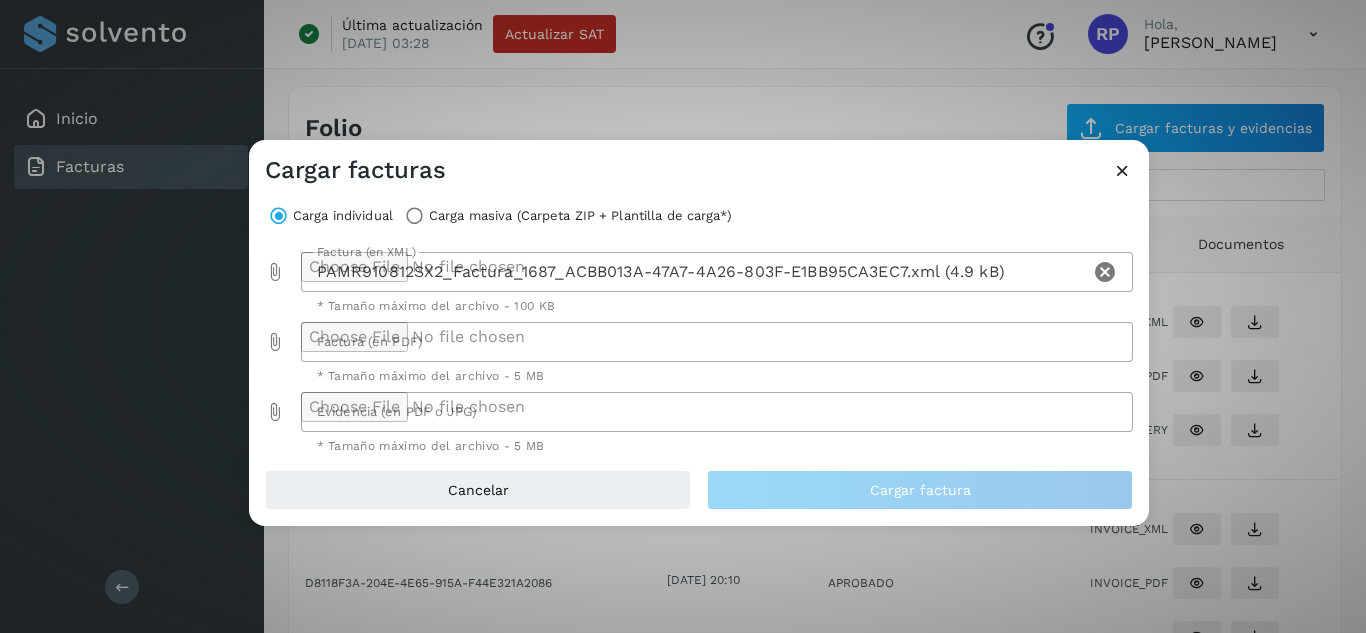click 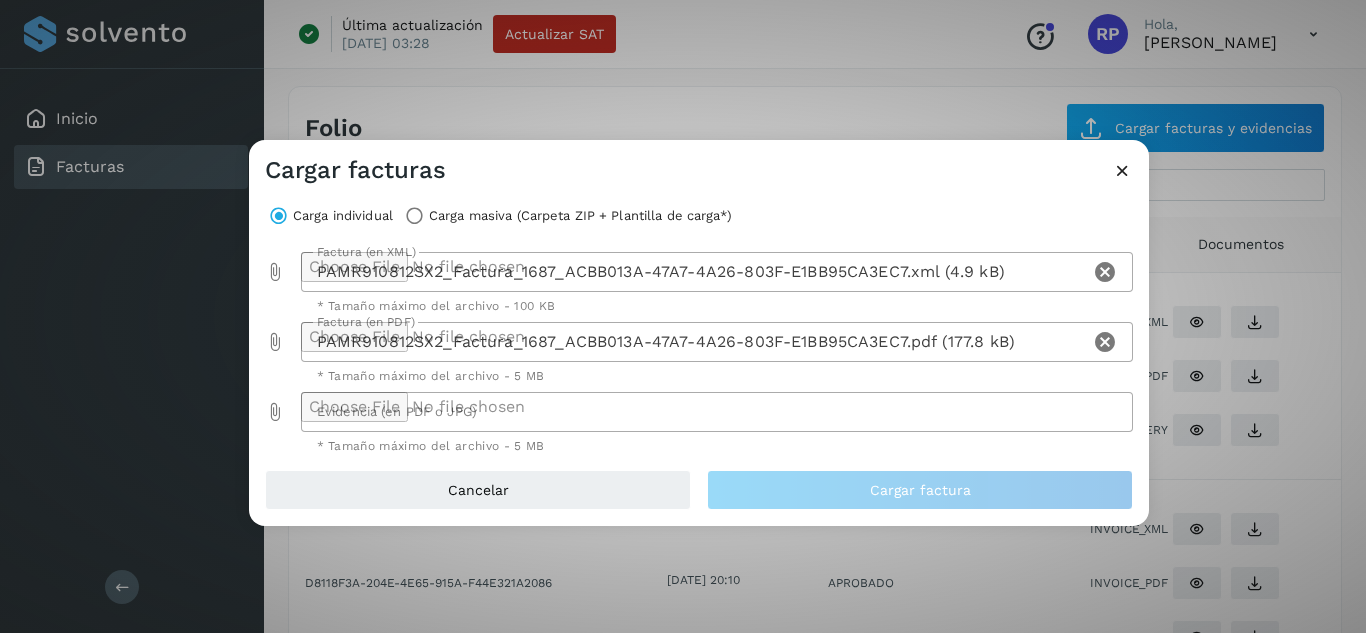 click 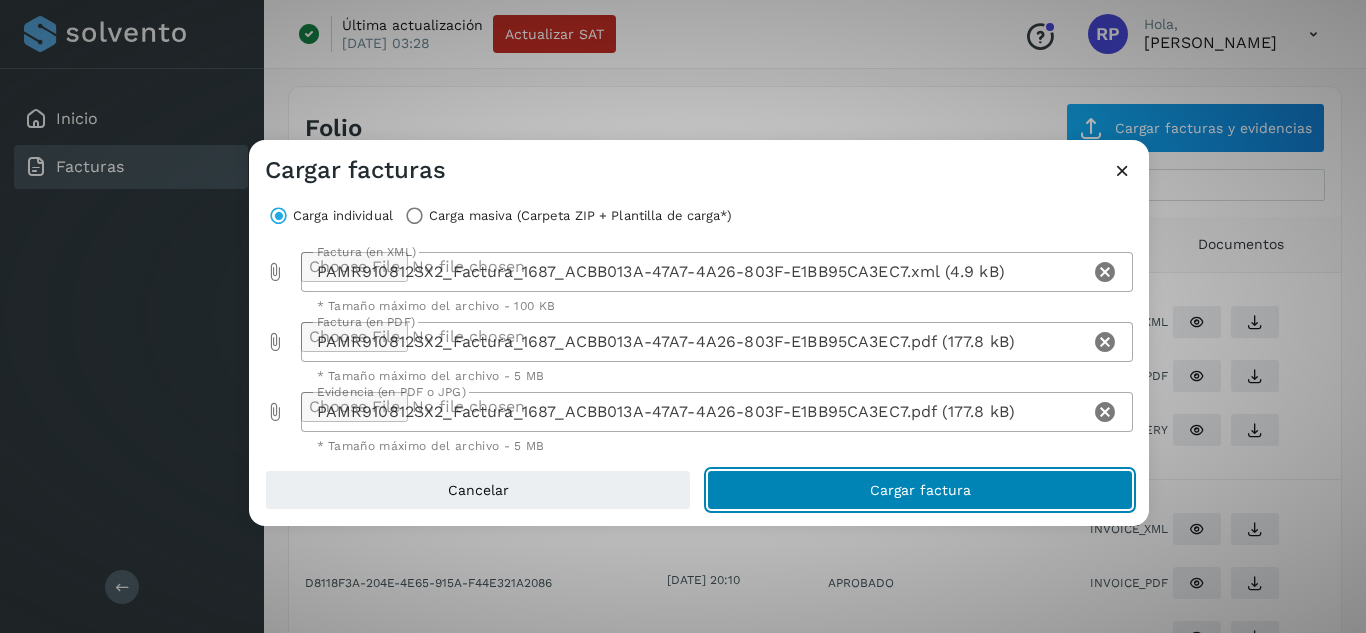 click on "Cargar factura" 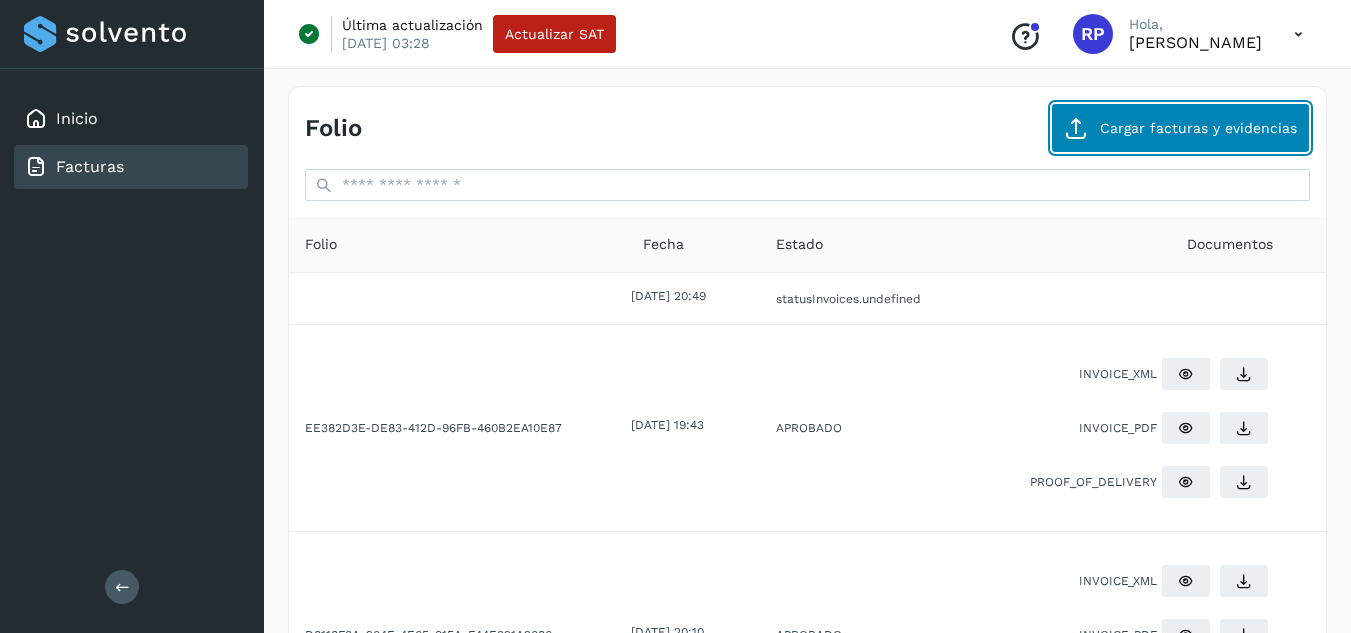 click on "Cargar facturas y evidencias" 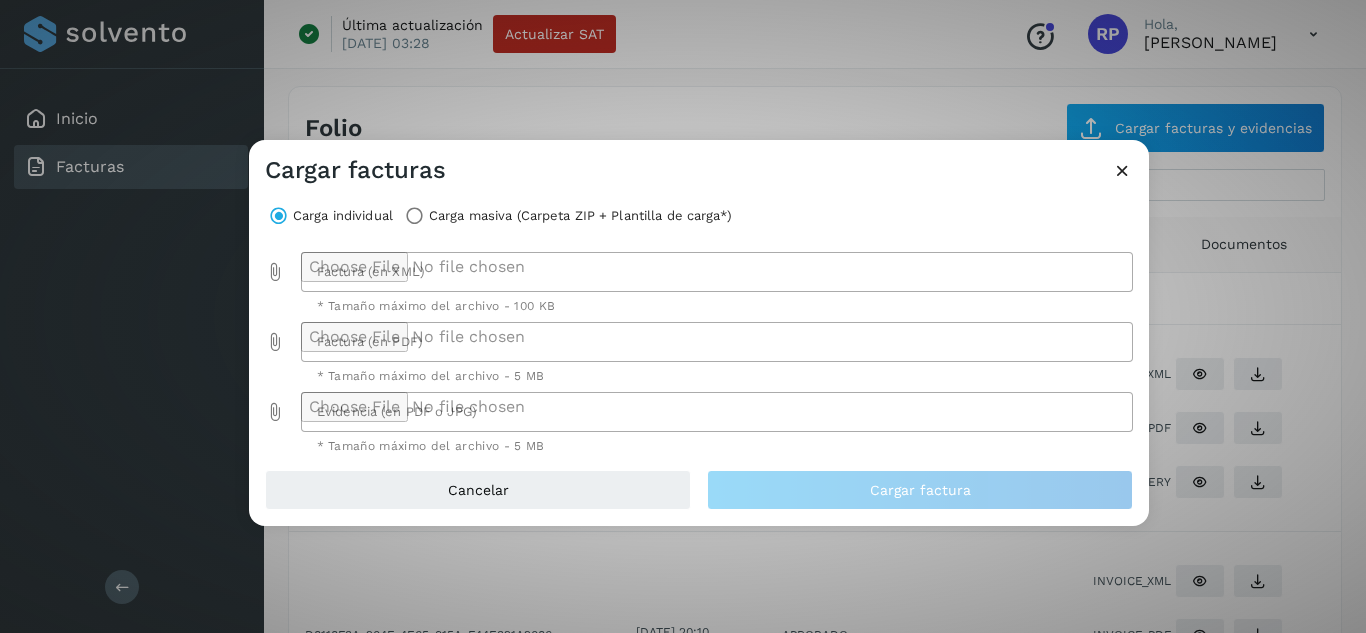 click 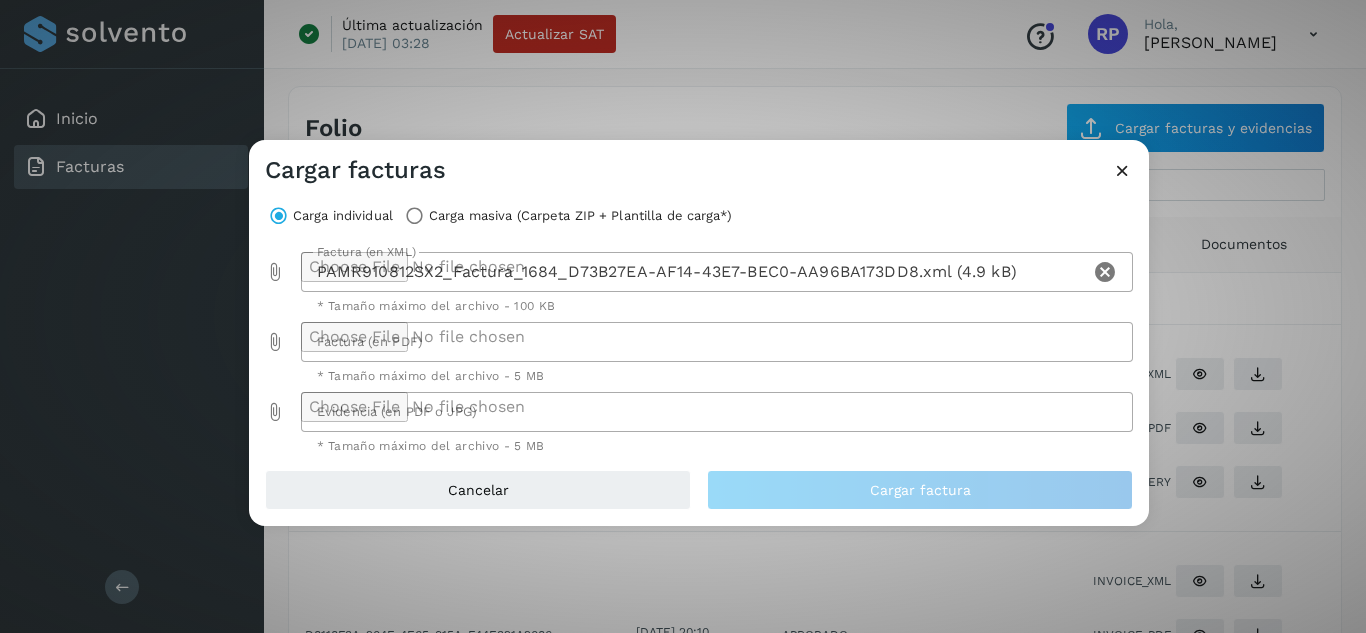 click 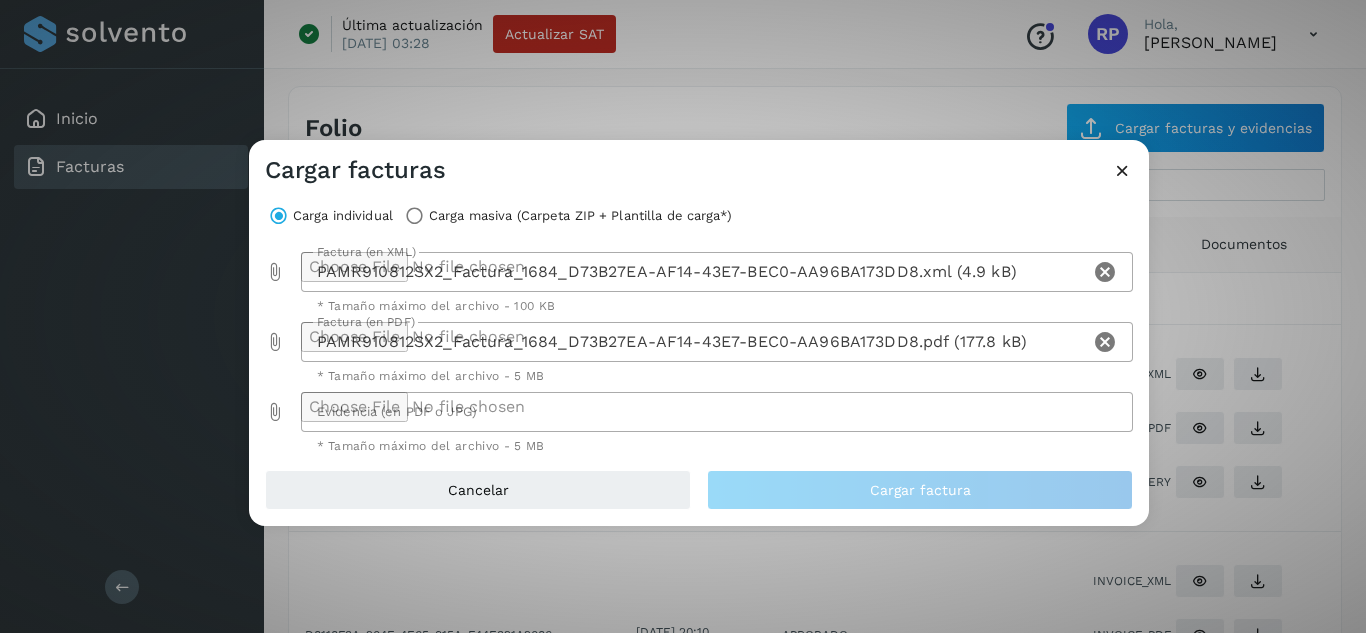 click 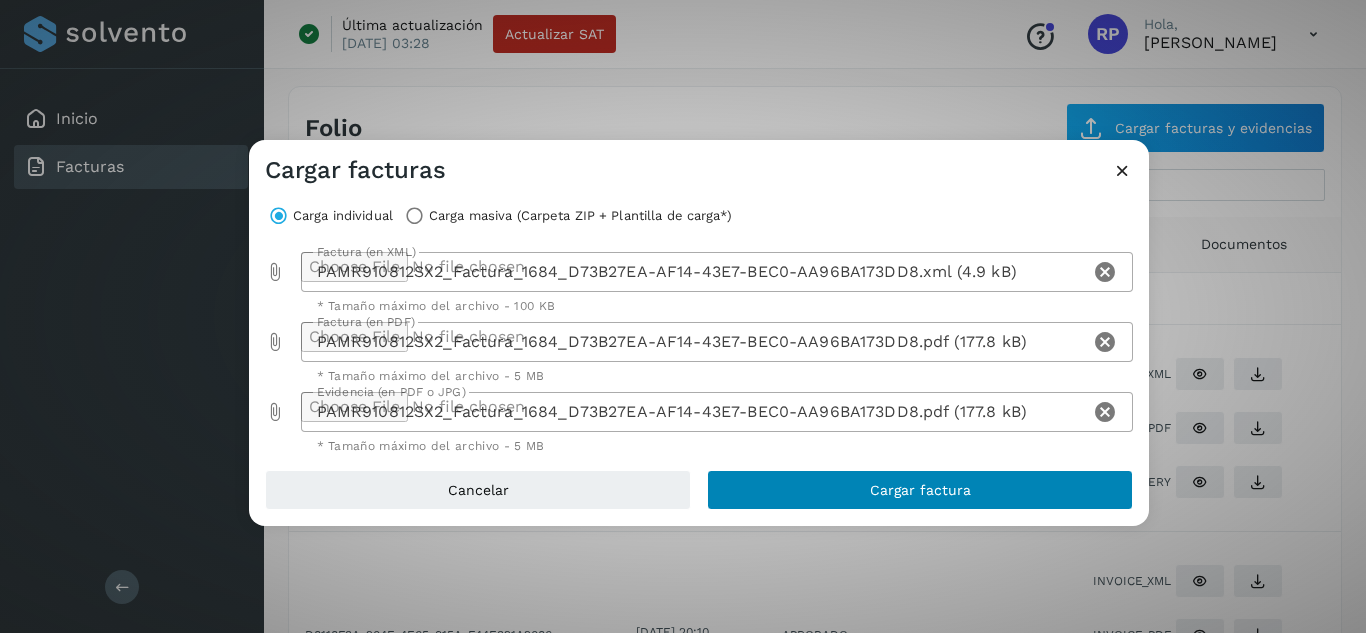 drag, startPoint x: 853, startPoint y: 512, endPoint x: 849, endPoint y: 491, distance: 21.377558 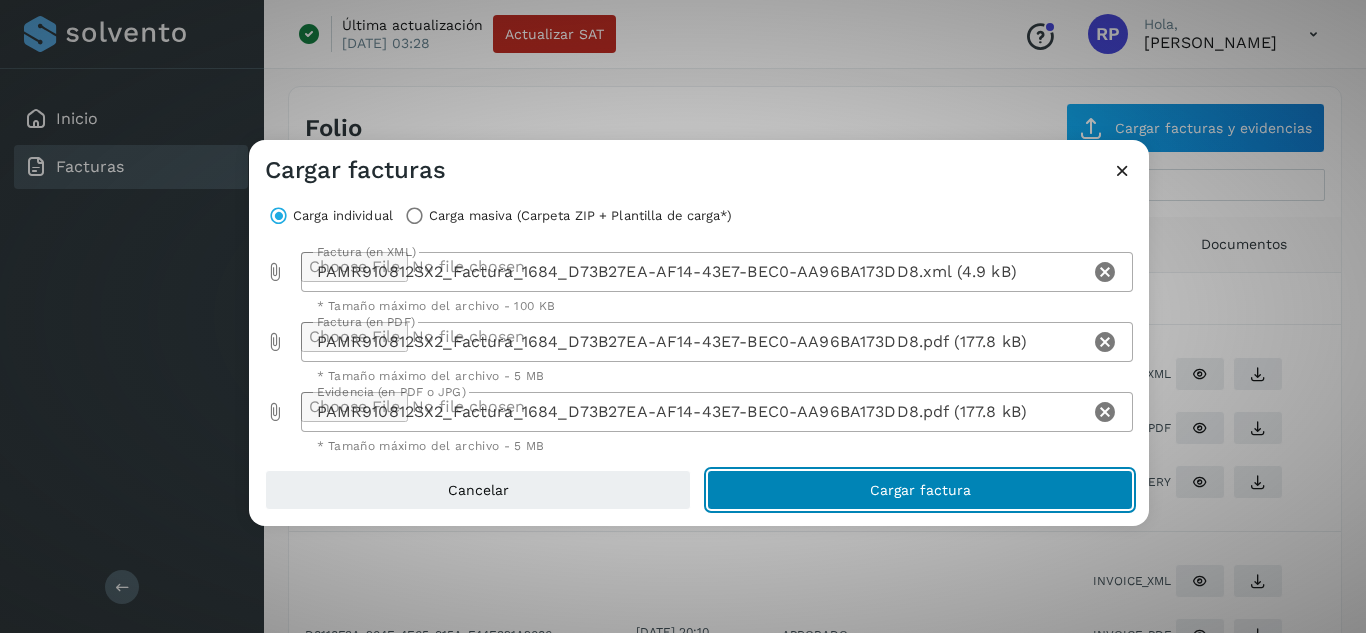 click on "Cargar factura" 